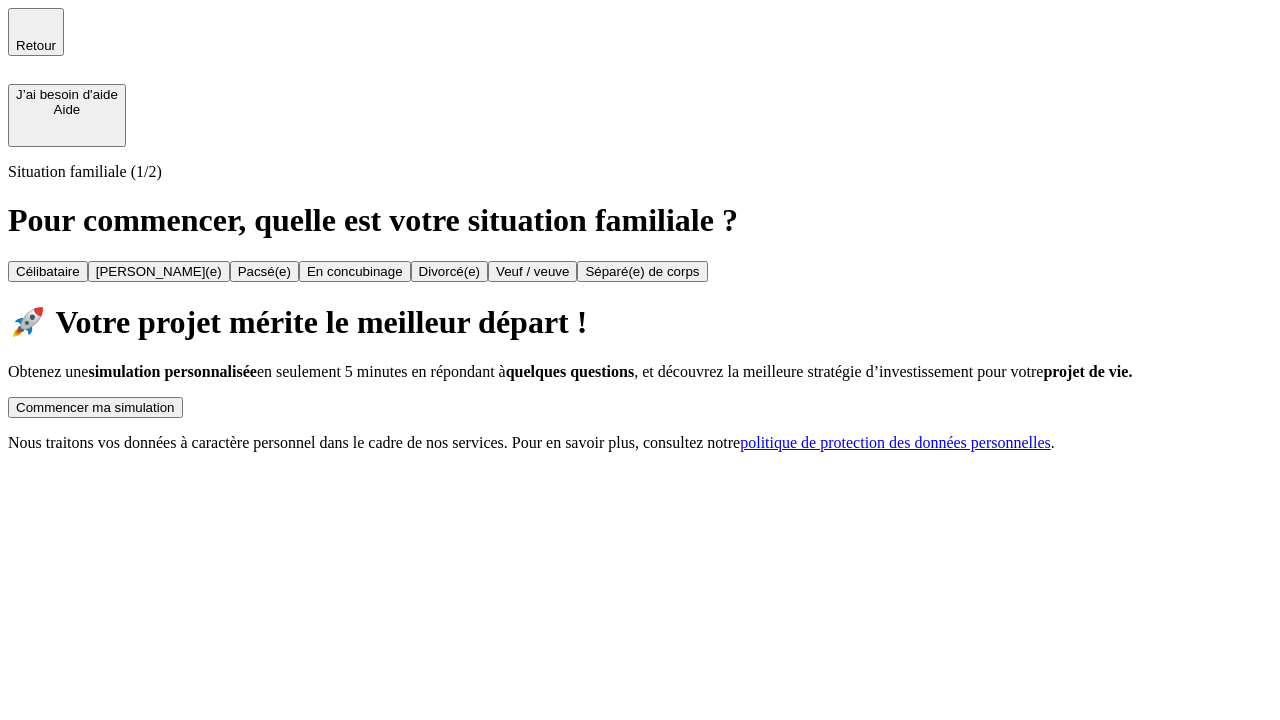 scroll, scrollTop: 0, scrollLeft: 0, axis: both 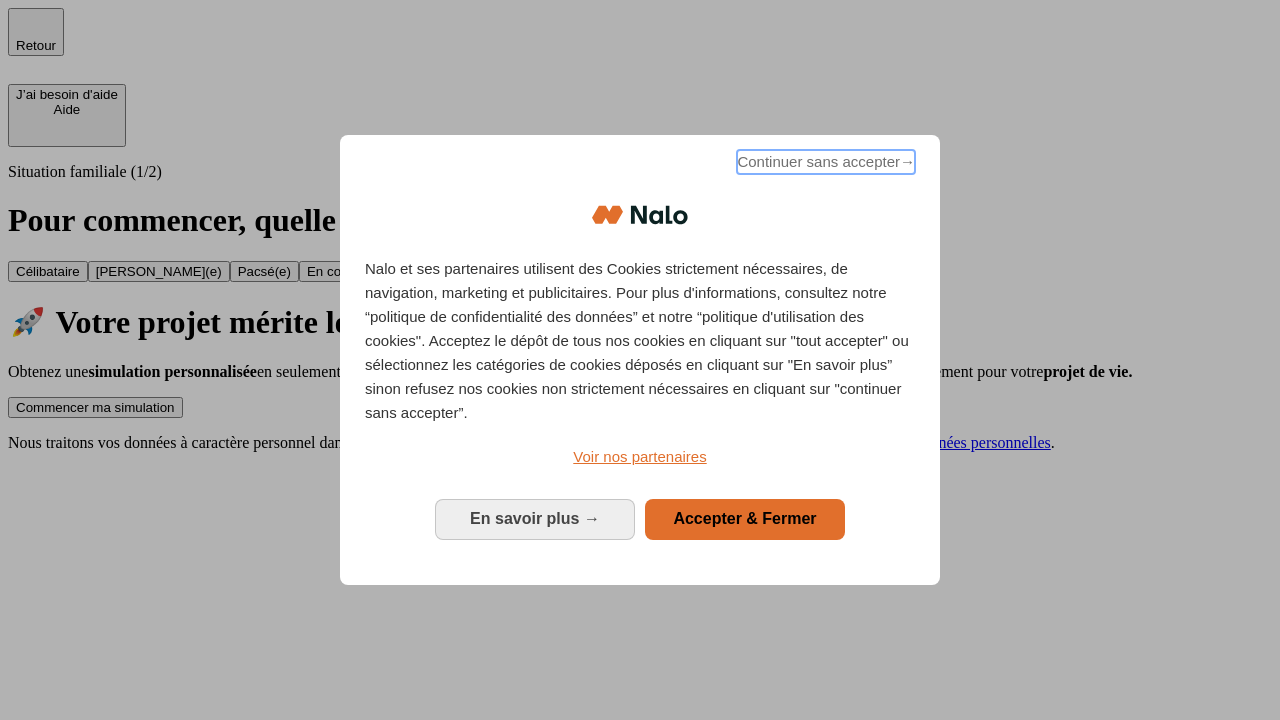 click on "Continuer sans accepter  →" at bounding box center [826, 162] 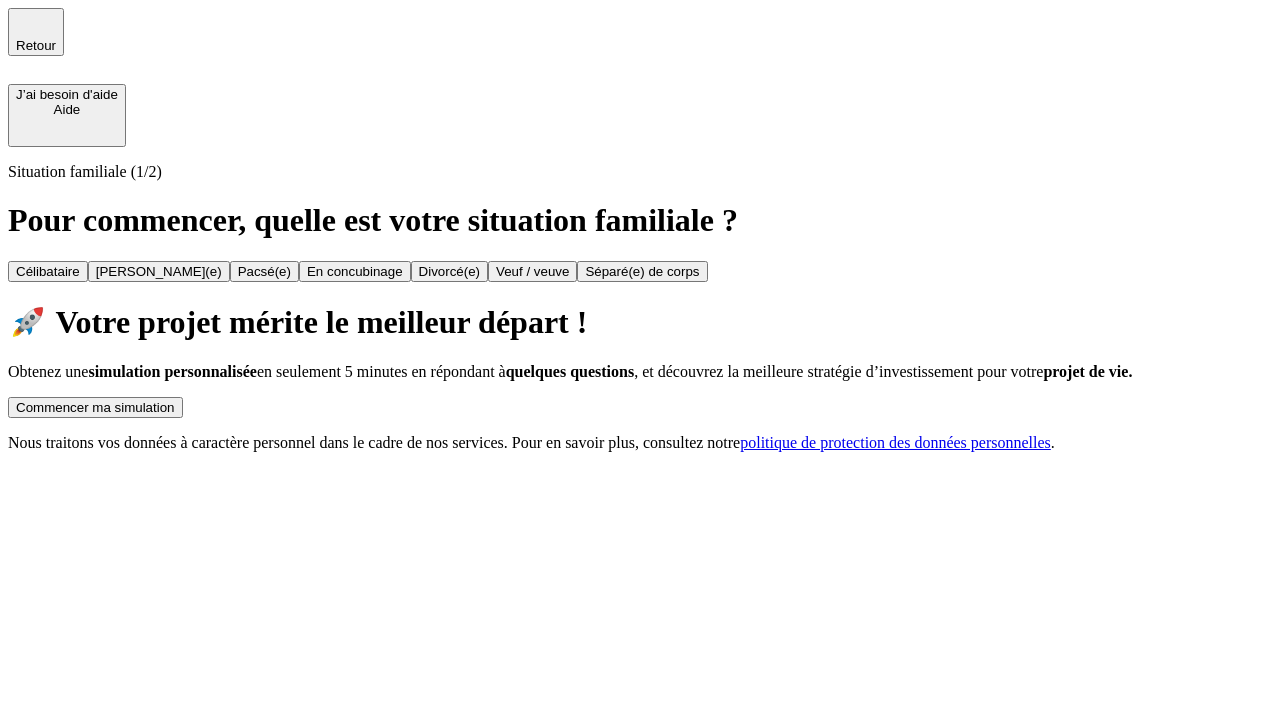 click on "Commencer ma simulation" at bounding box center (95, 407) 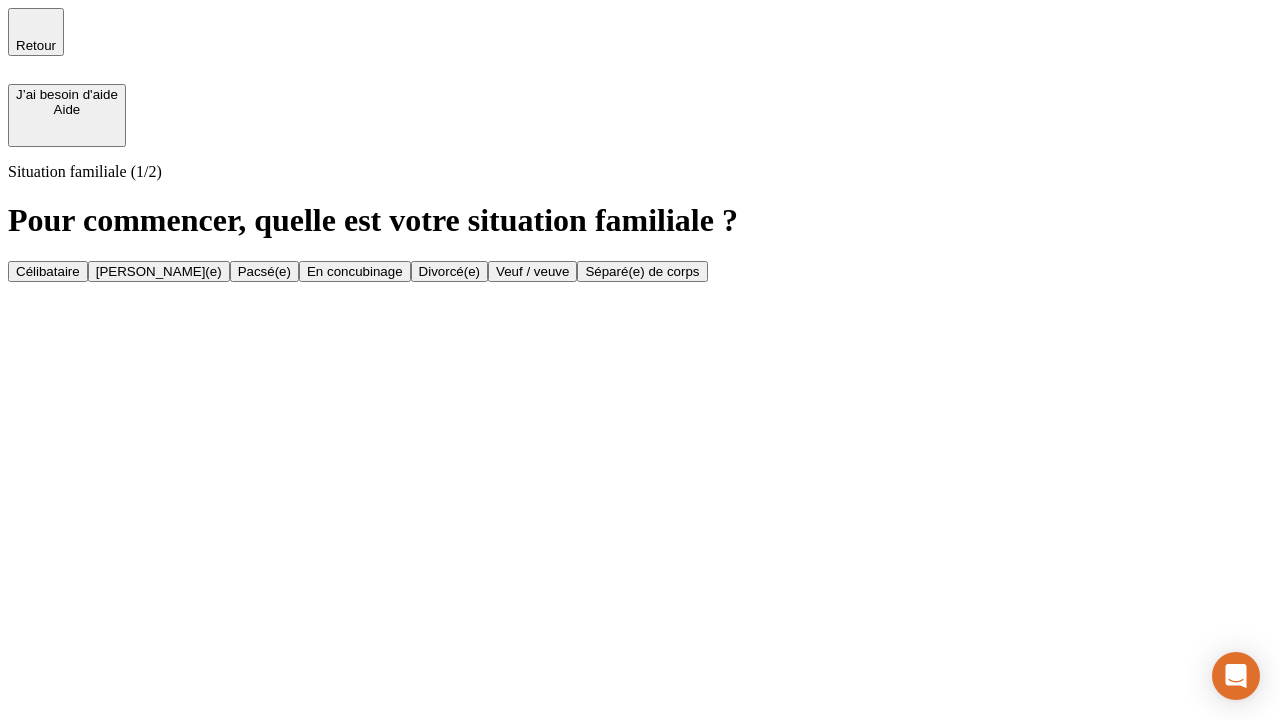 click on "Veuf / veuve" at bounding box center [532, 271] 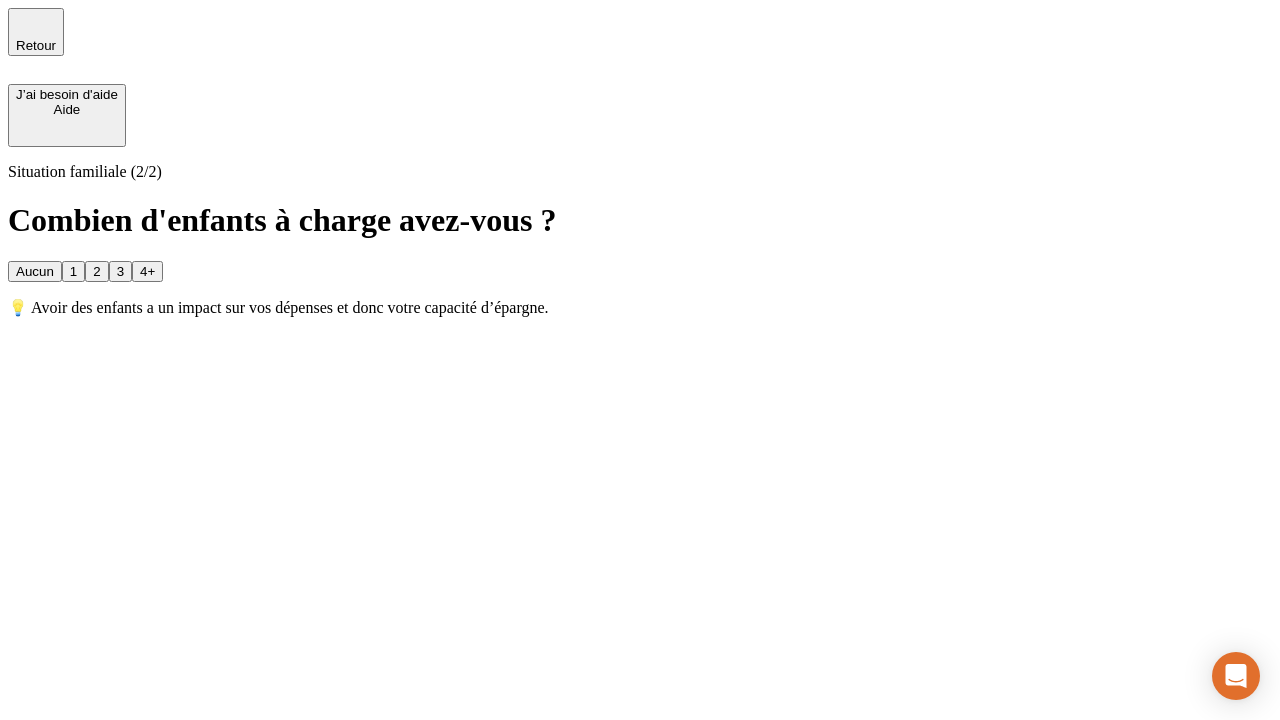 click on "1" at bounding box center [73, 271] 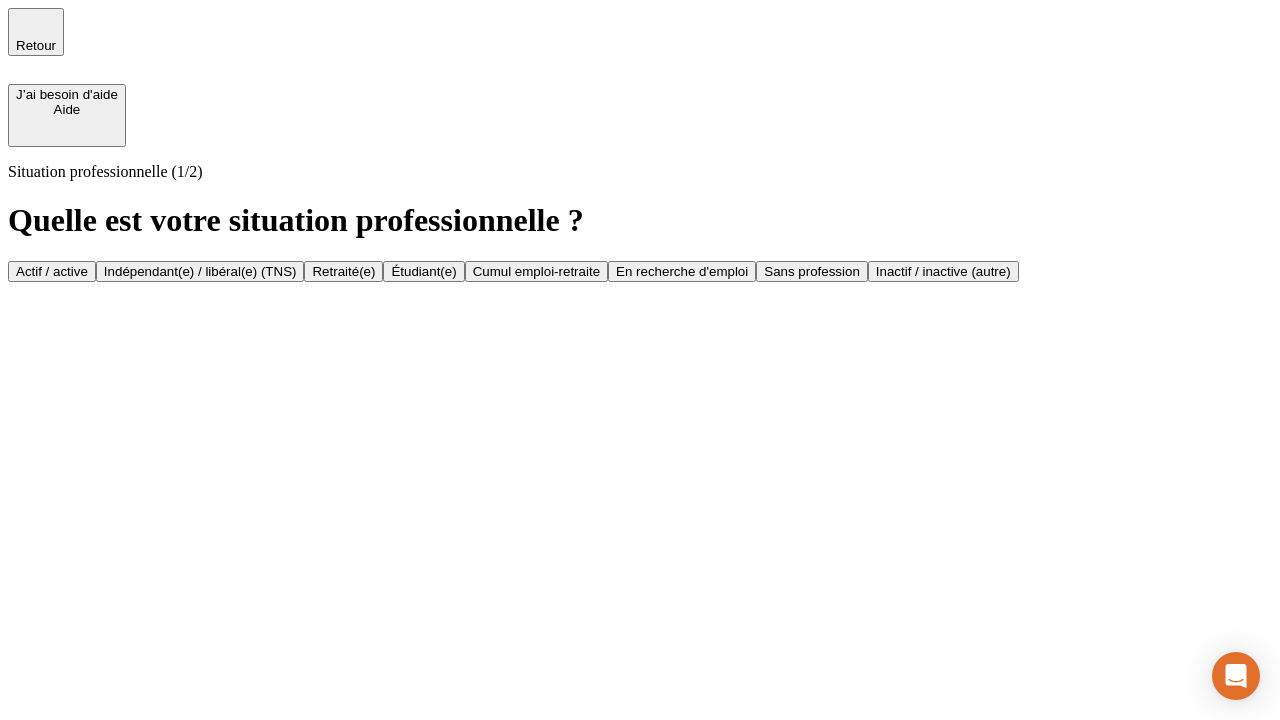 click on "Retraité(e)" at bounding box center (343, 271) 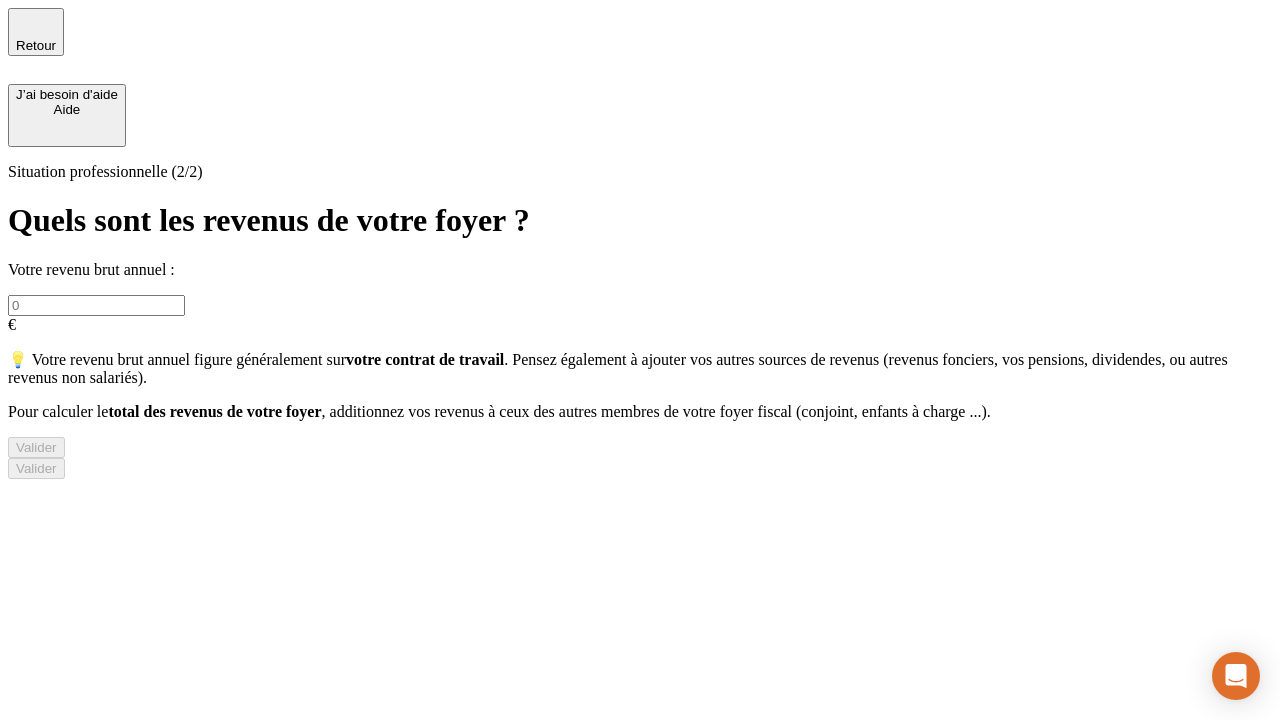 click at bounding box center (96, 305) 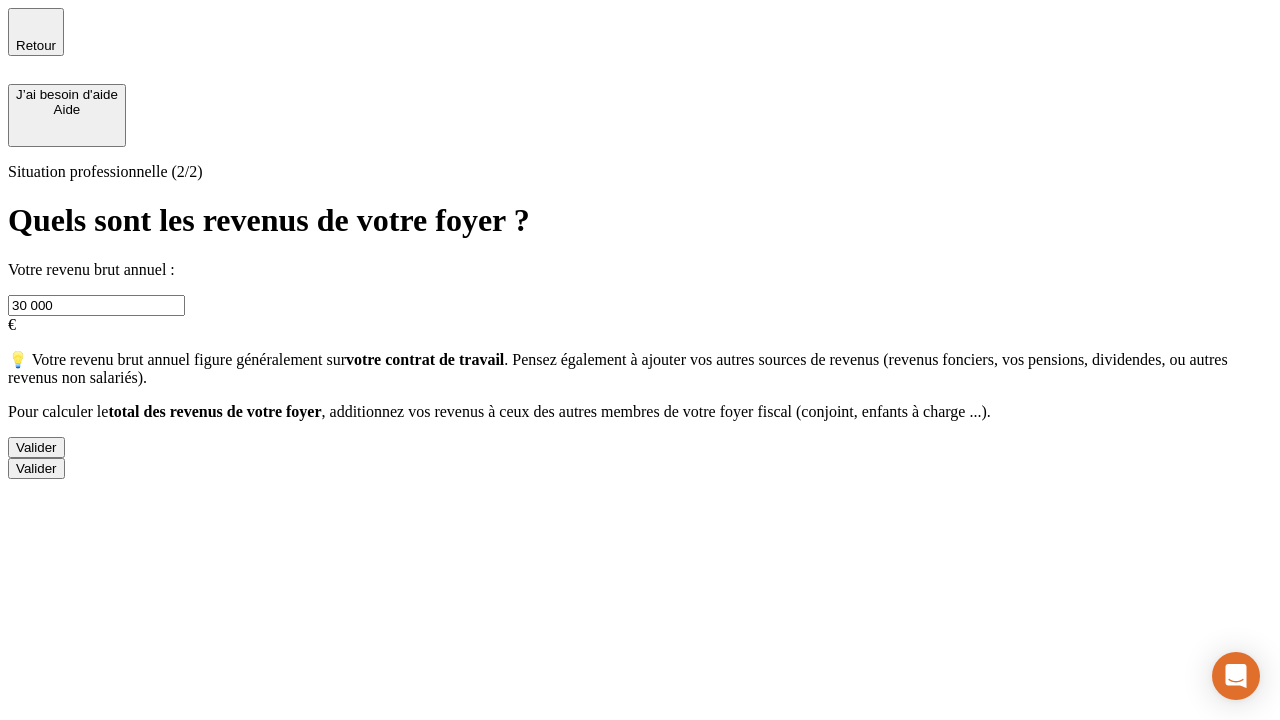 type on "30 000" 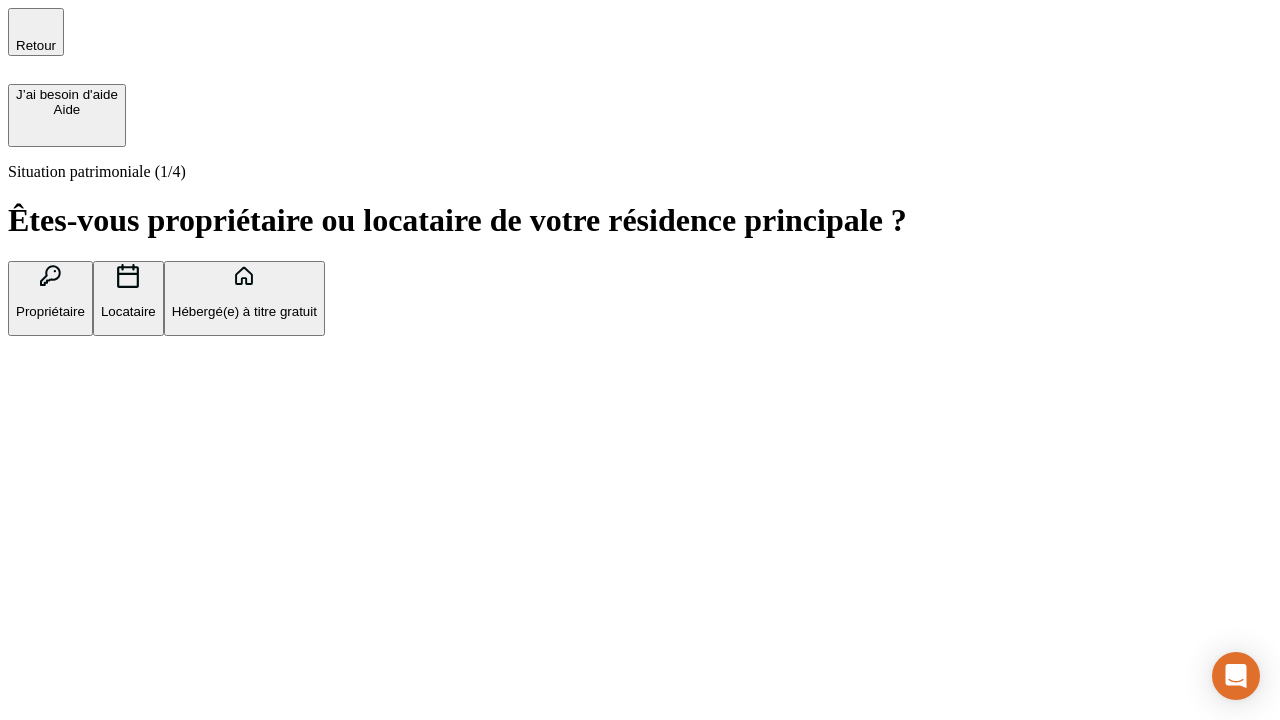 click on "Locataire" at bounding box center [128, 311] 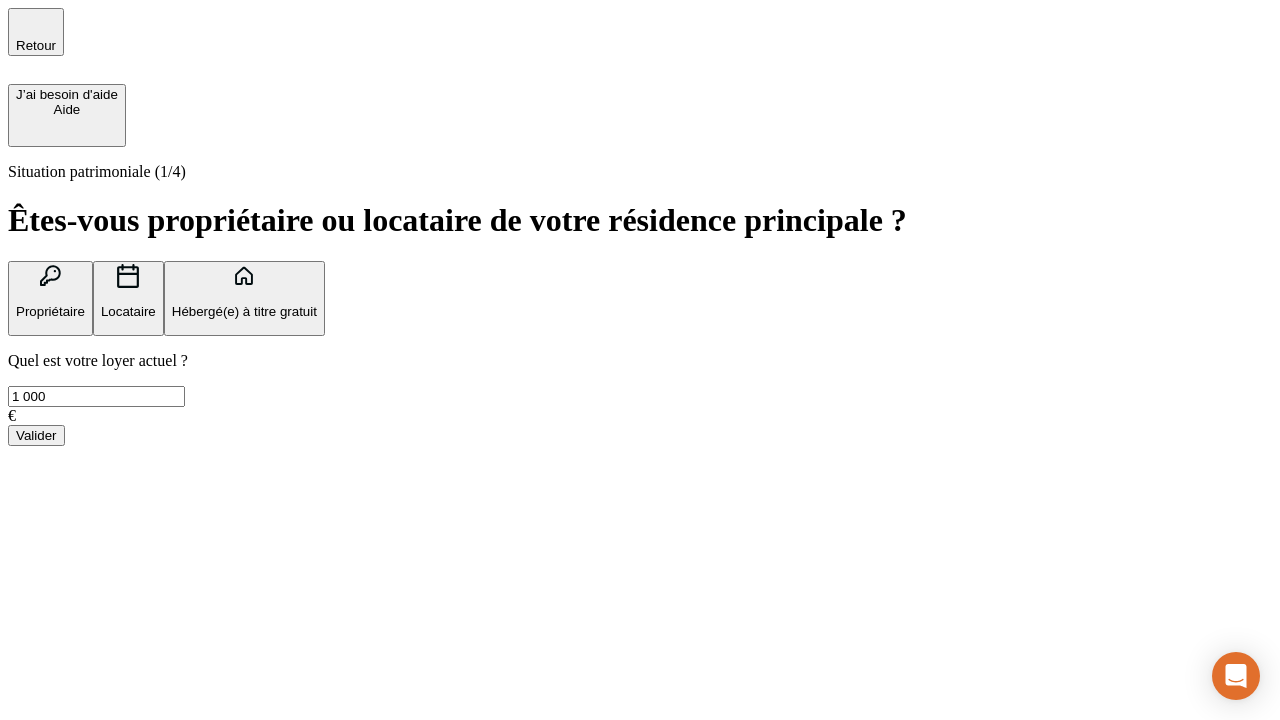 type on "1 000" 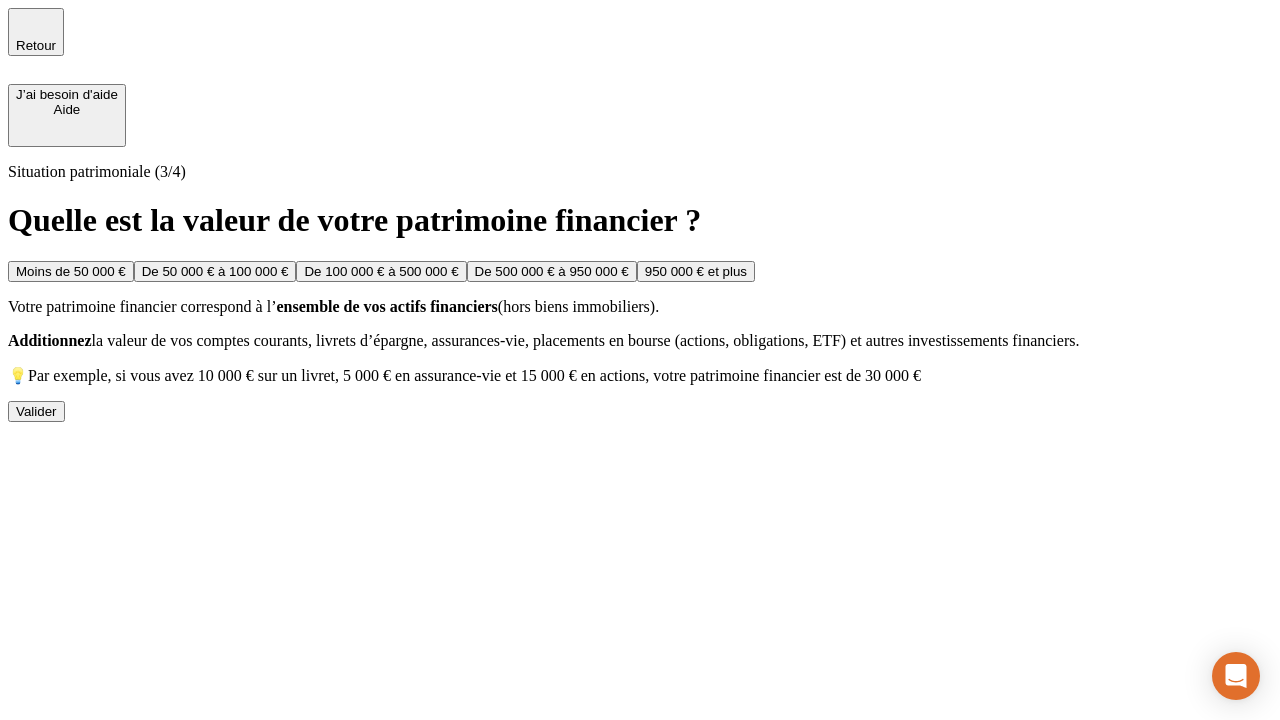 click on "Moins de 50 000 €" at bounding box center [71, 271] 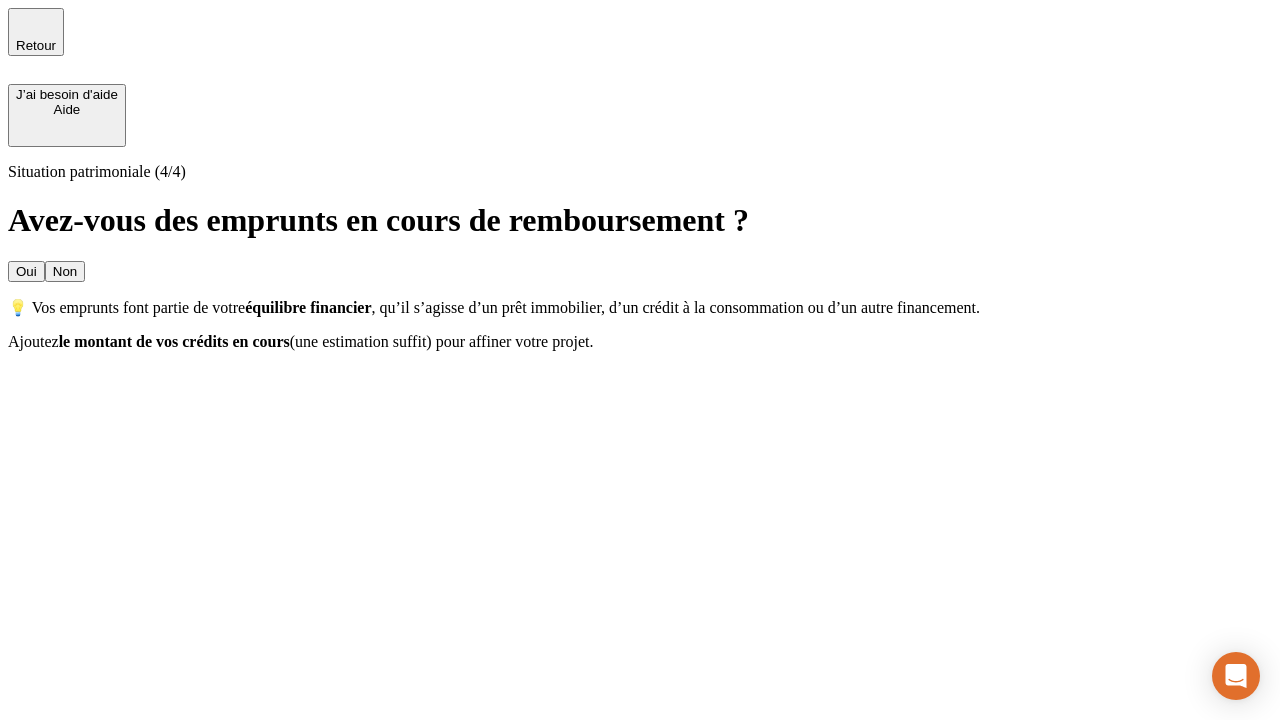 click on "Non" at bounding box center [65, 271] 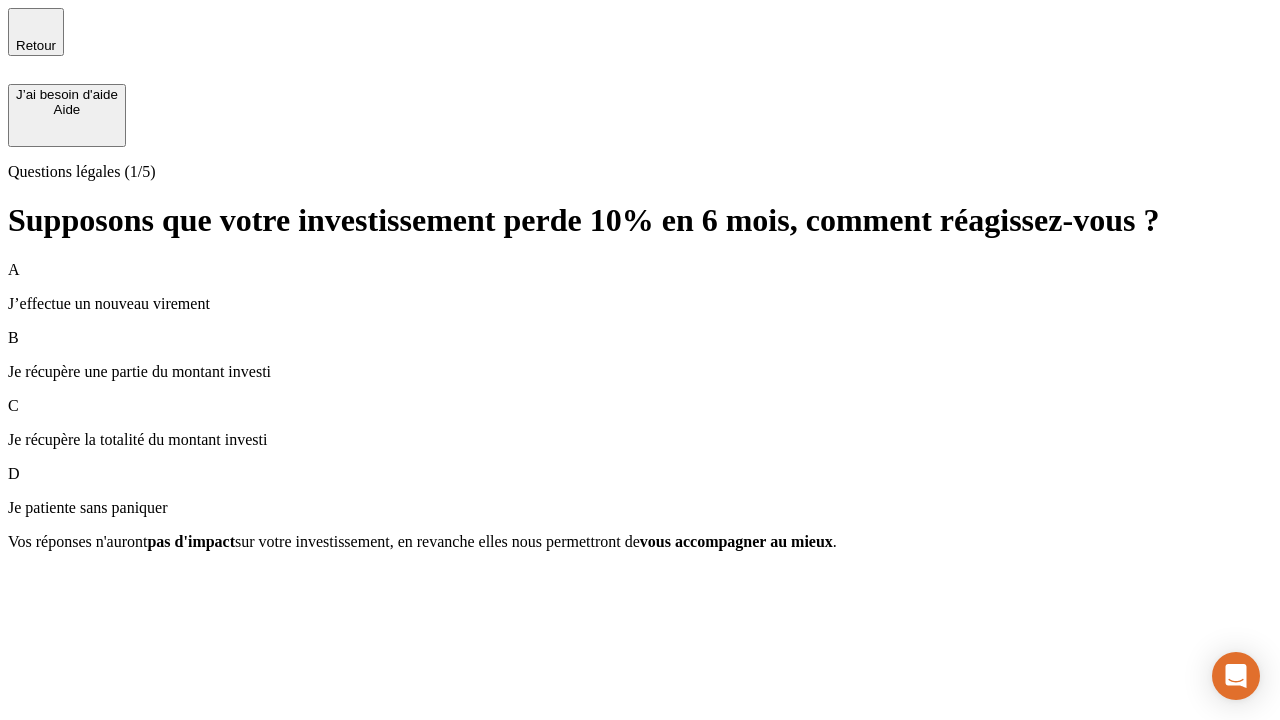 click on "Je récupère une partie du montant investi" at bounding box center [640, 372] 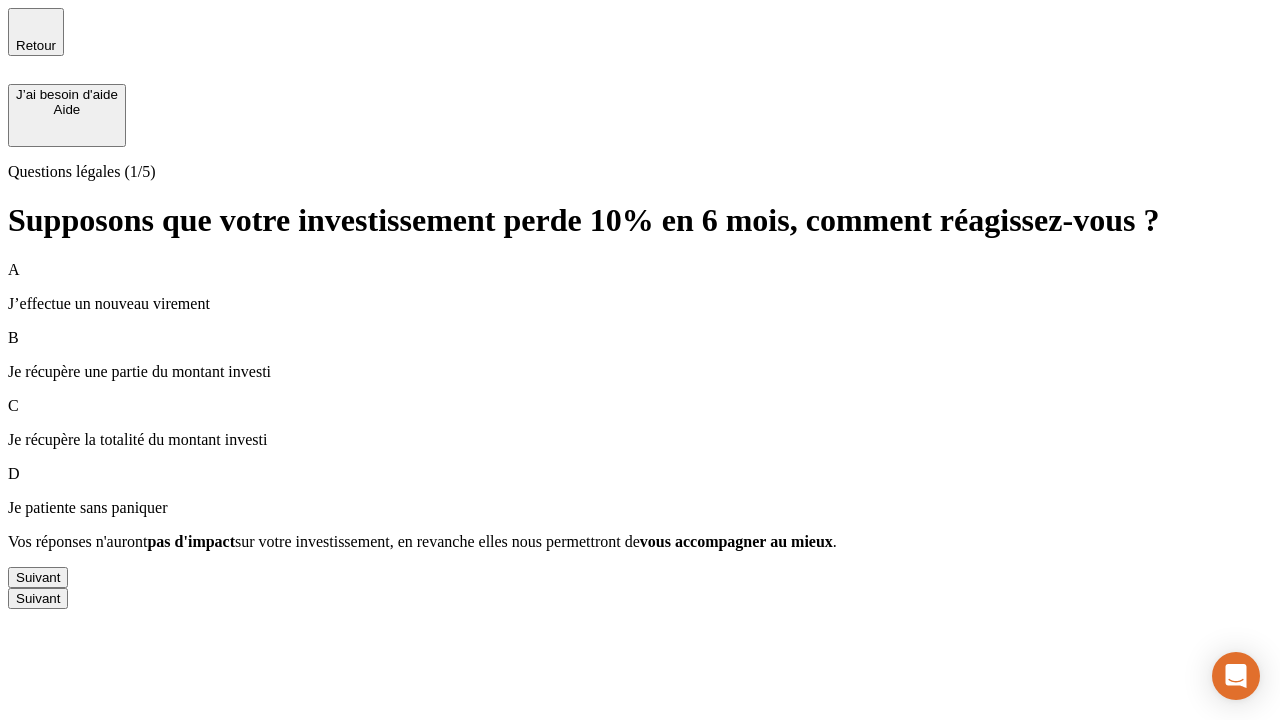 click on "Suivant" at bounding box center [38, 577] 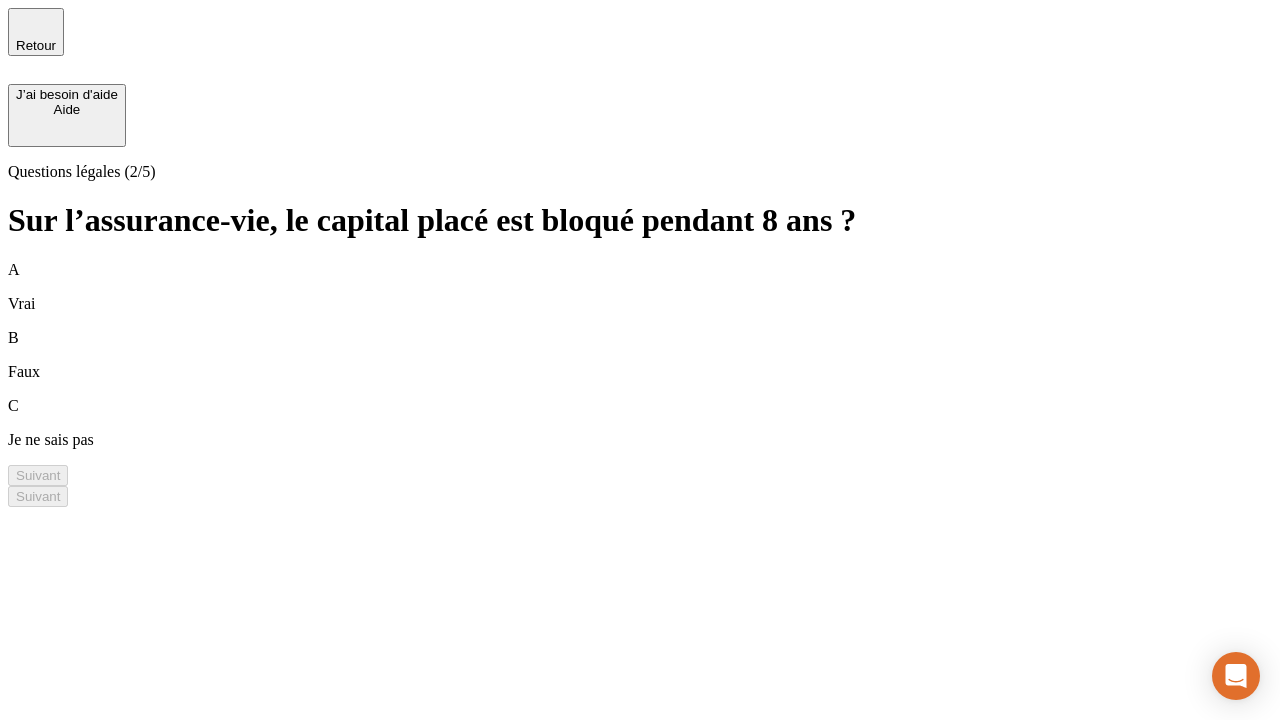 click on "B Faux" at bounding box center (640, 355) 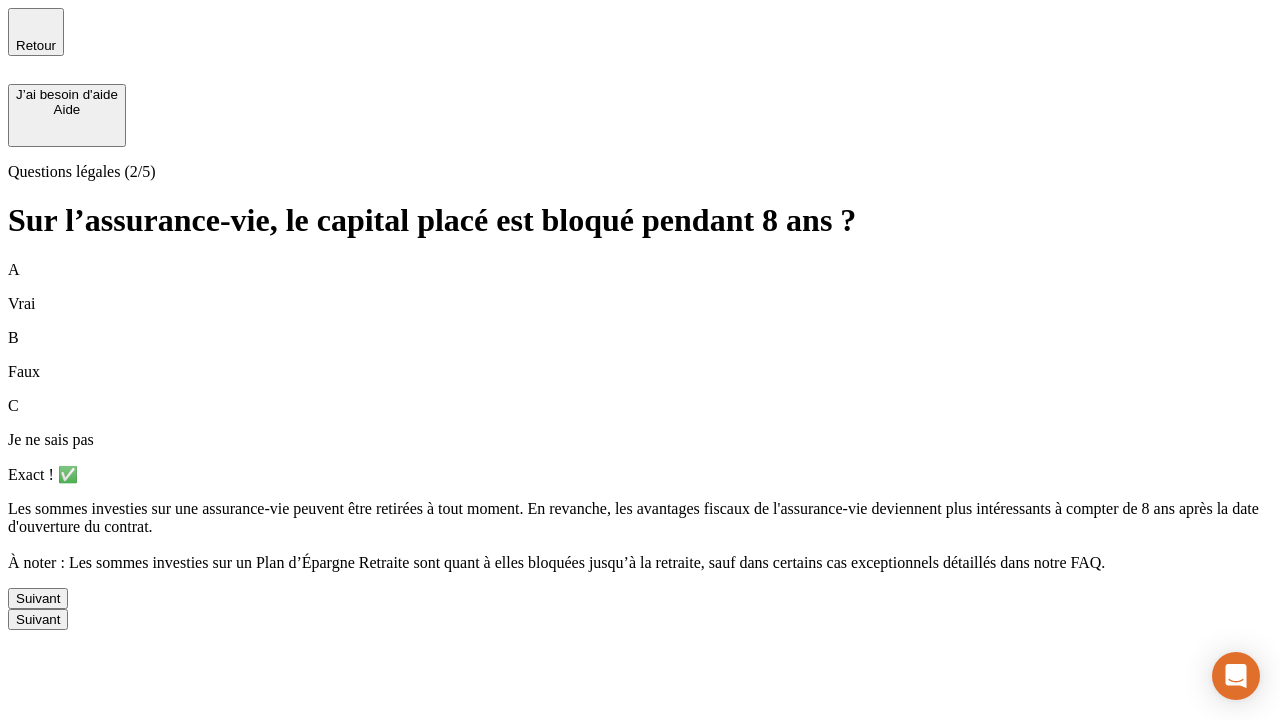click on "Suivant" at bounding box center (38, 598) 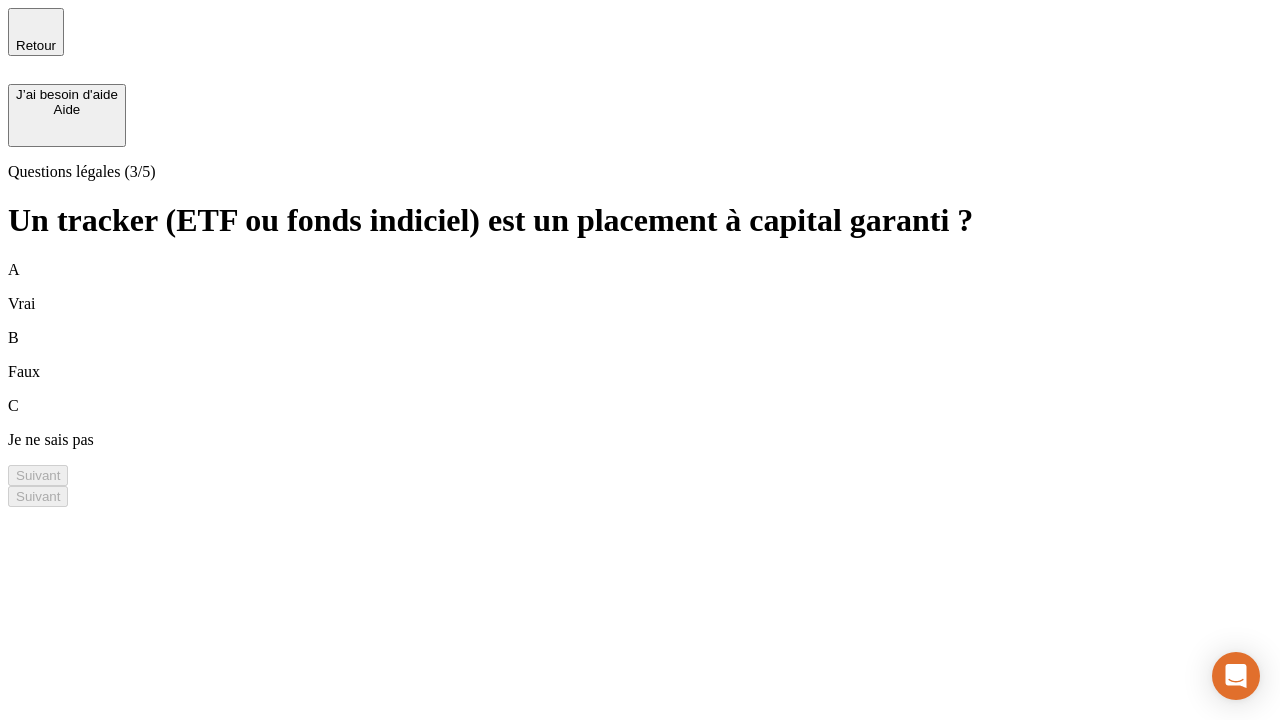 click on "B Faux" at bounding box center [640, 355] 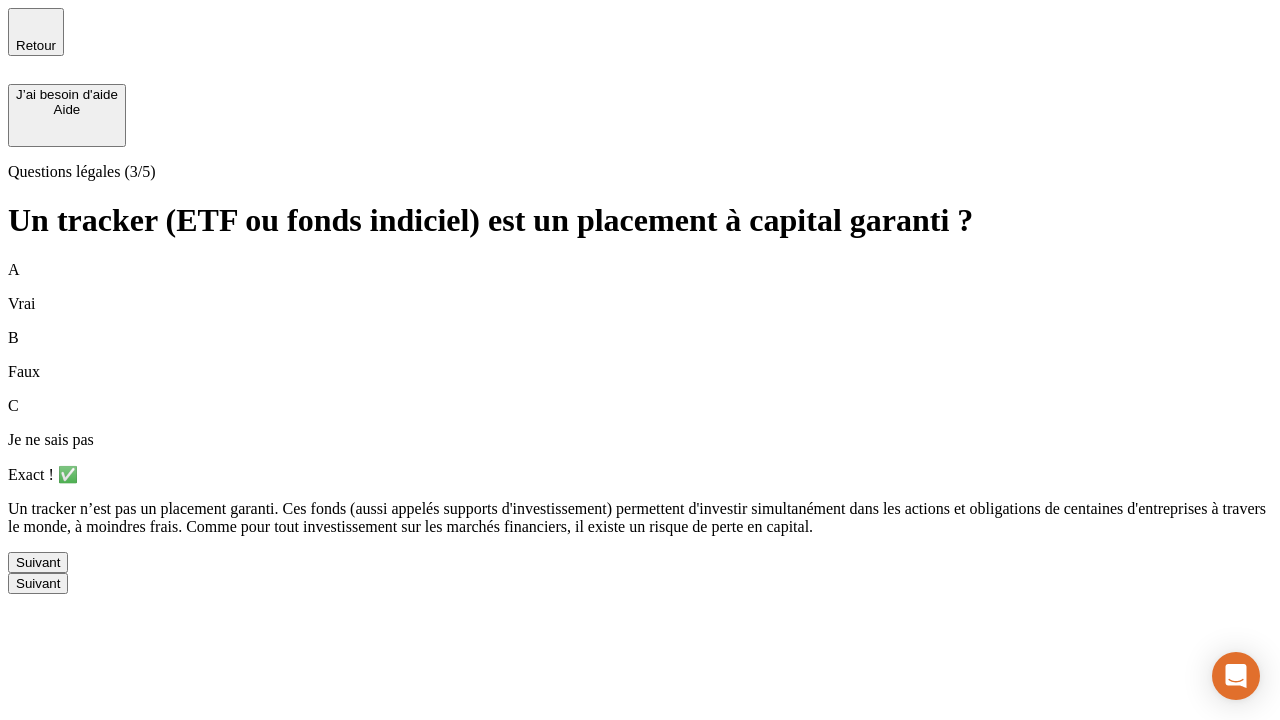 click on "Suivant" at bounding box center [38, 562] 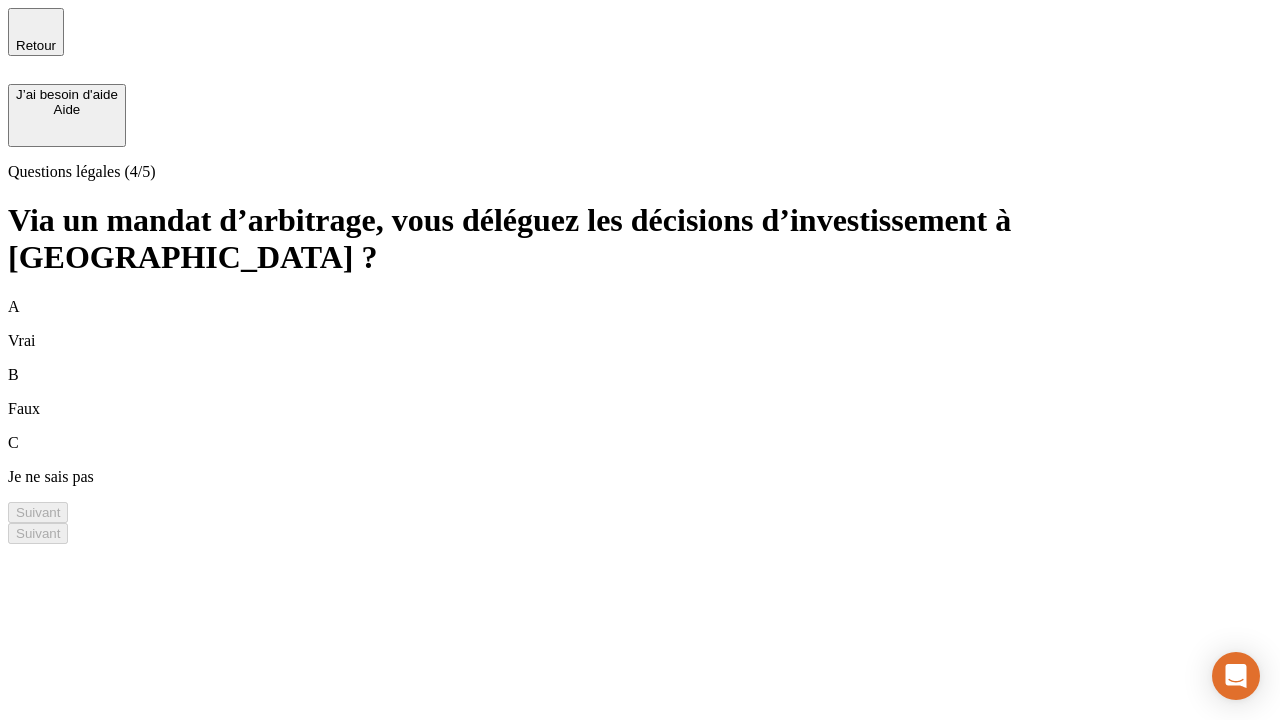 click on "A Vrai" at bounding box center [640, 324] 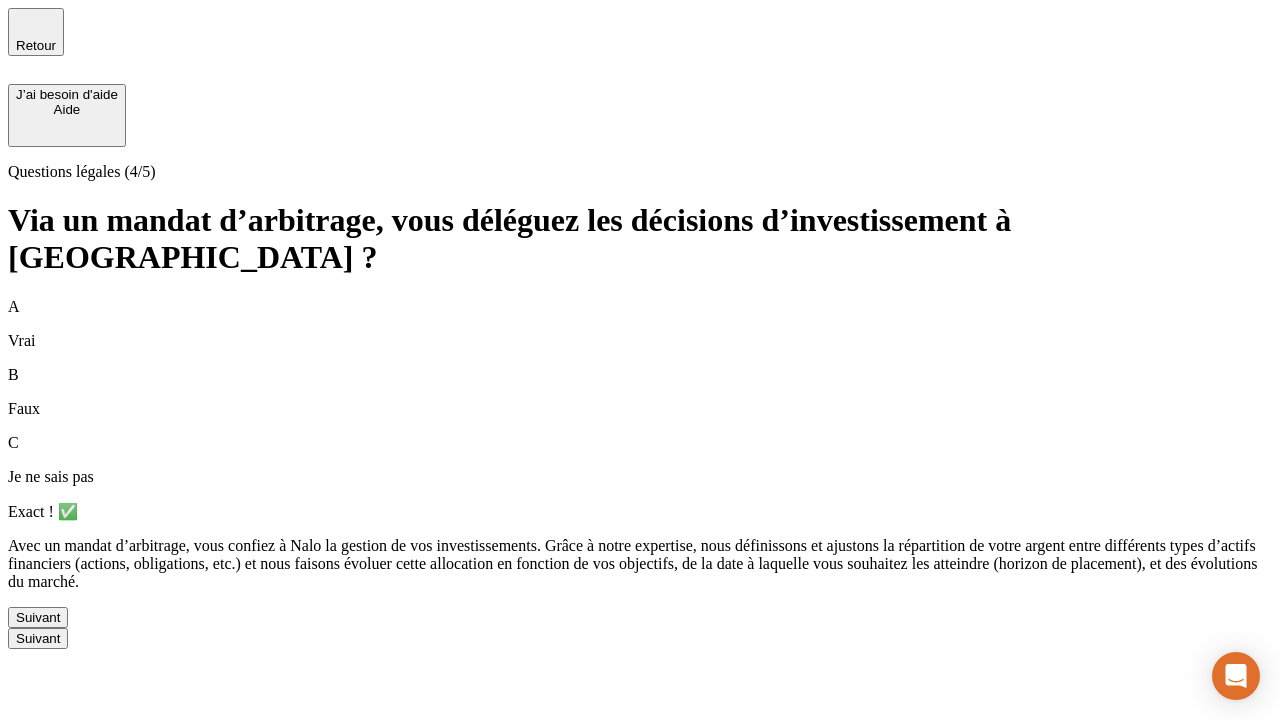 click on "Suivant" at bounding box center (38, 617) 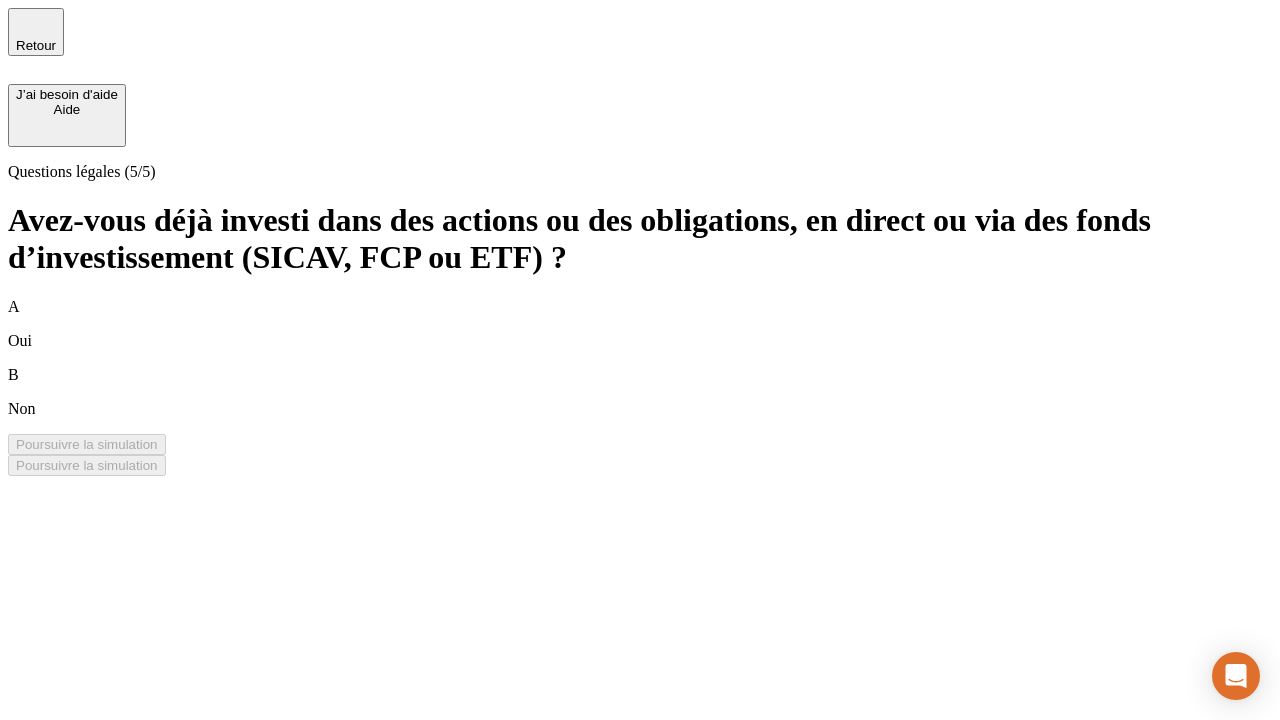 click on "A Oui" at bounding box center [640, 324] 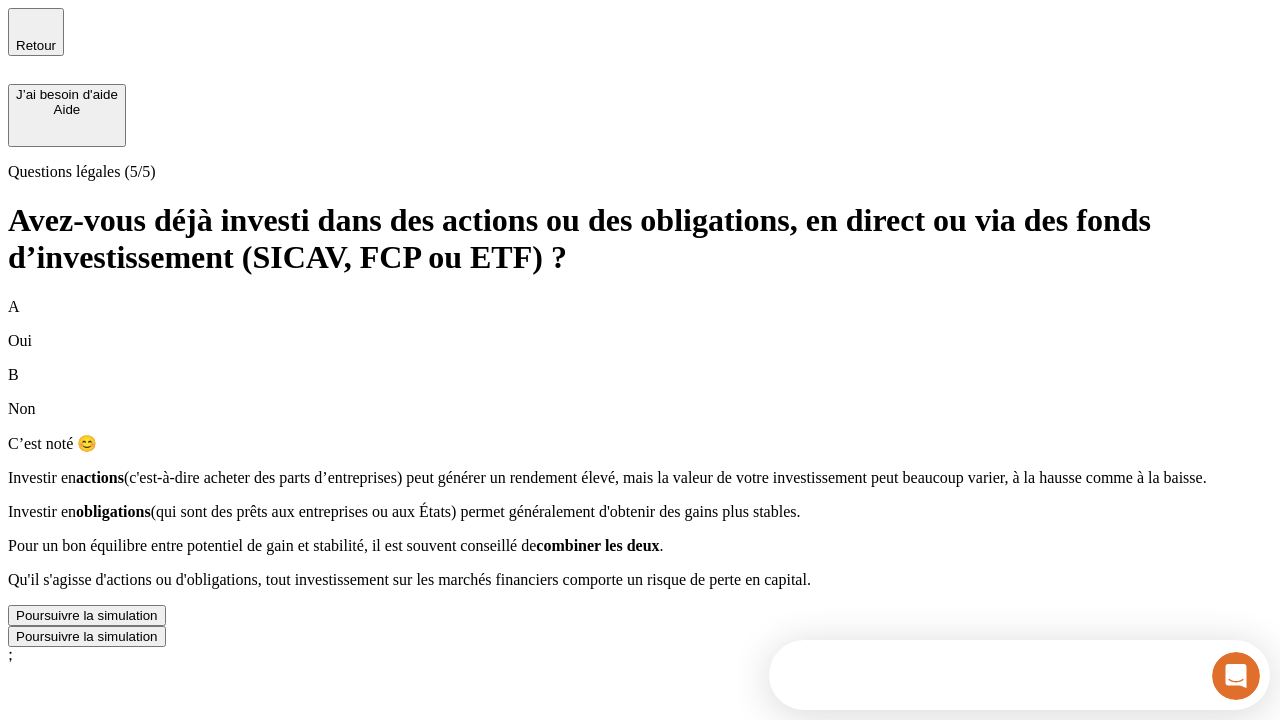 scroll, scrollTop: 0, scrollLeft: 0, axis: both 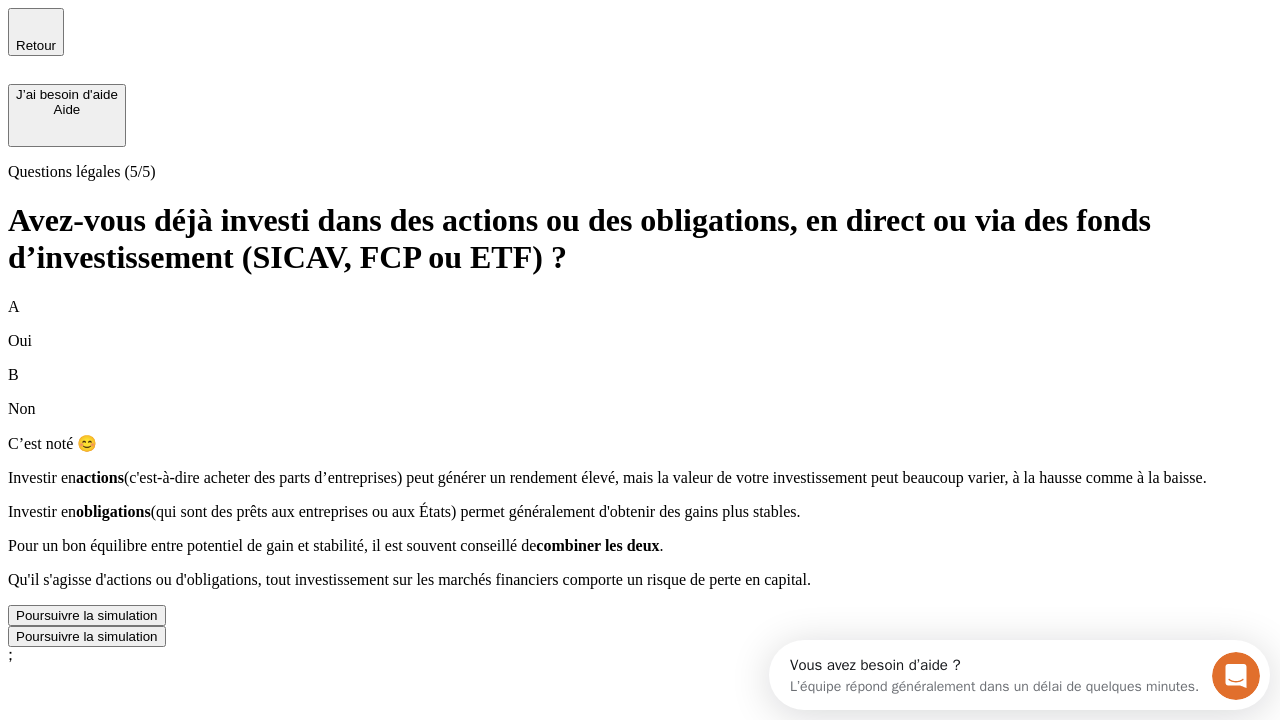click on "Poursuivre la simulation" at bounding box center (87, 615) 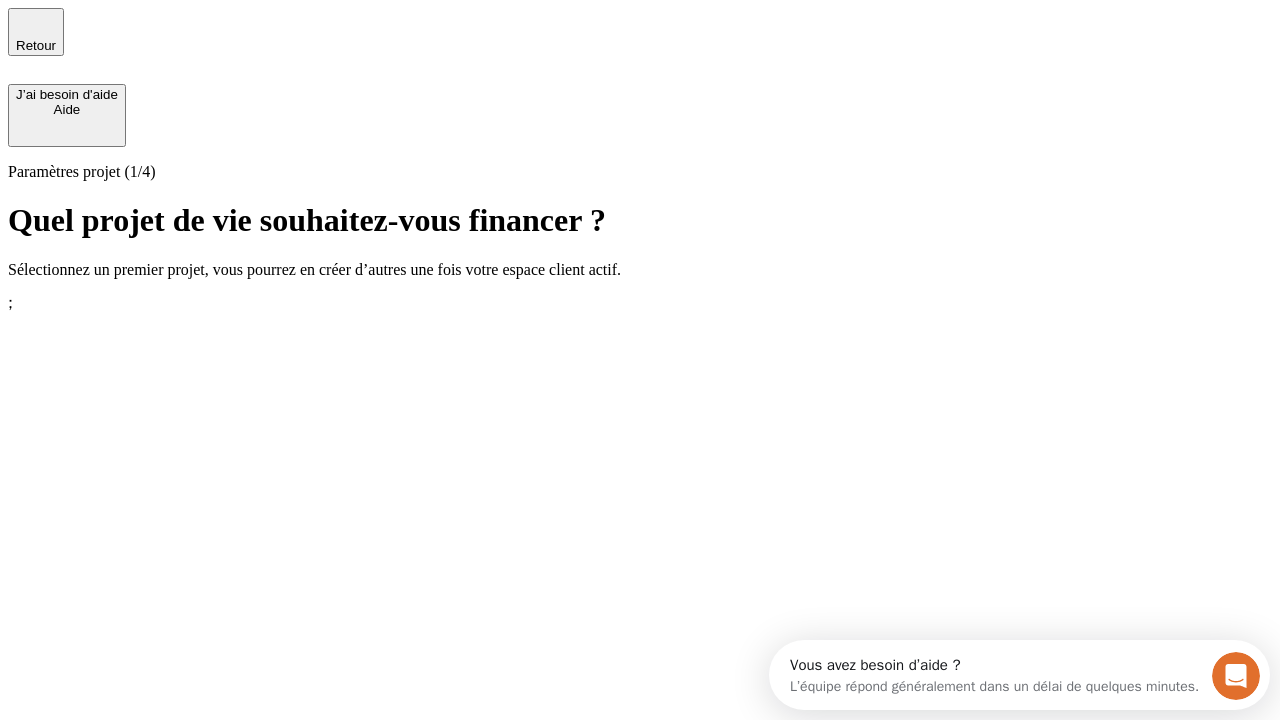scroll, scrollTop: 56, scrollLeft: 0, axis: vertical 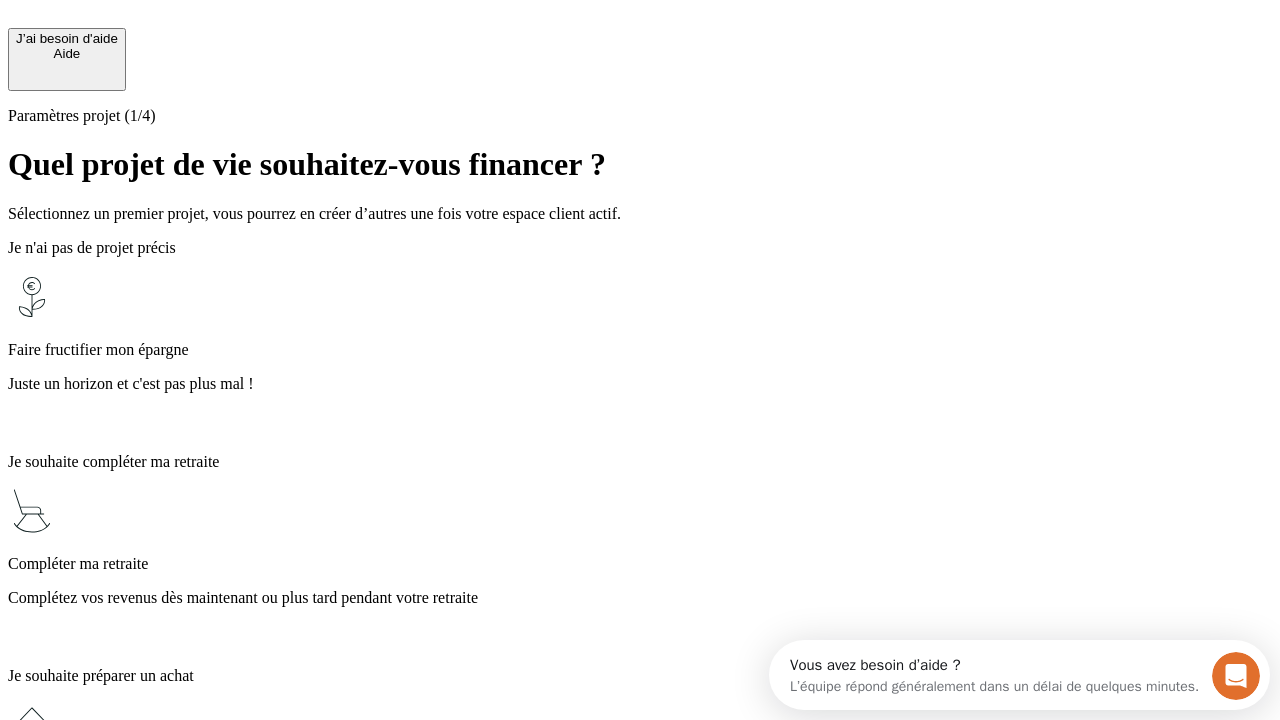click on "Complétez vos revenus dès maintenant ou plus tard pendant votre retraite" at bounding box center (640, 598) 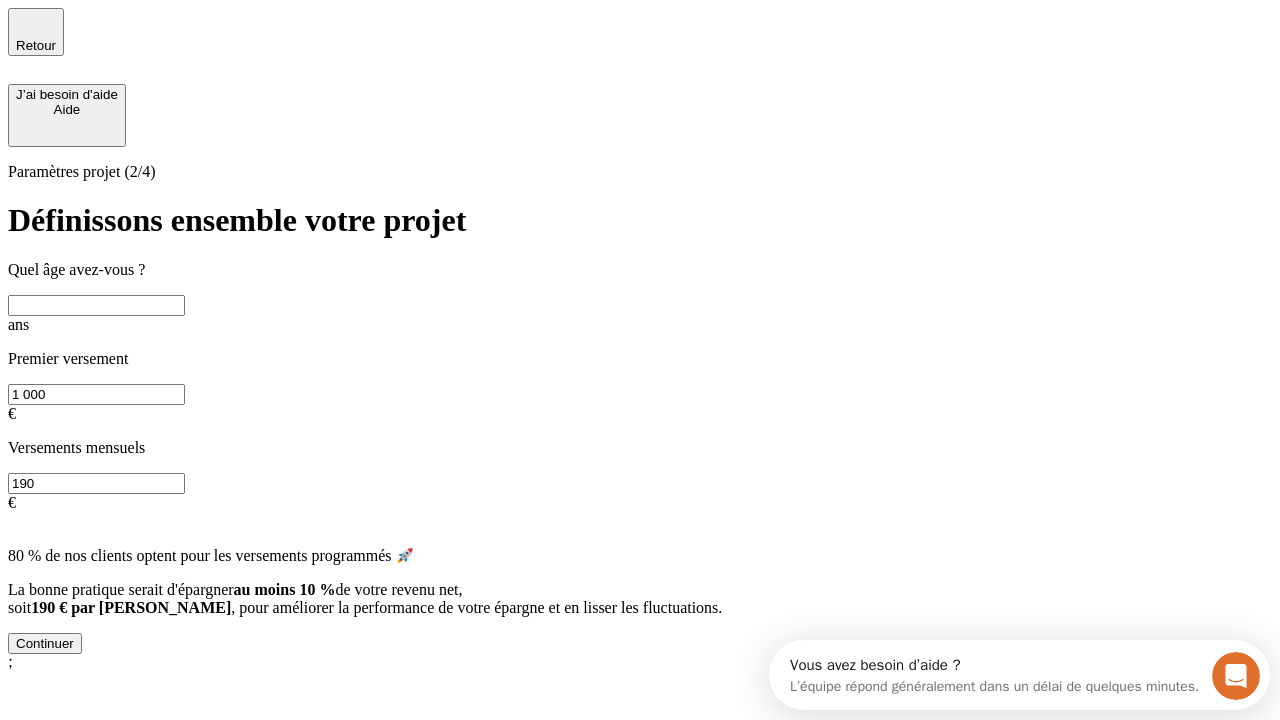 scroll, scrollTop: 18, scrollLeft: 0, axis: vertical 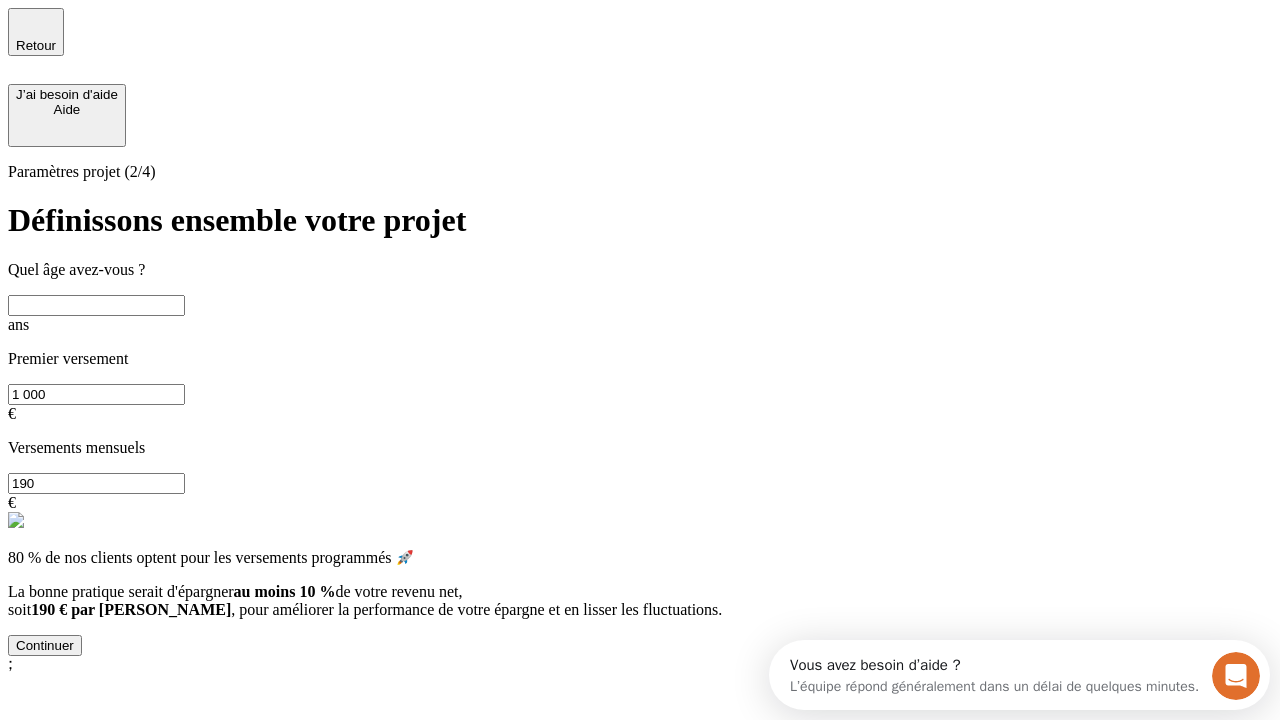 click at bounding box center (96, 305) 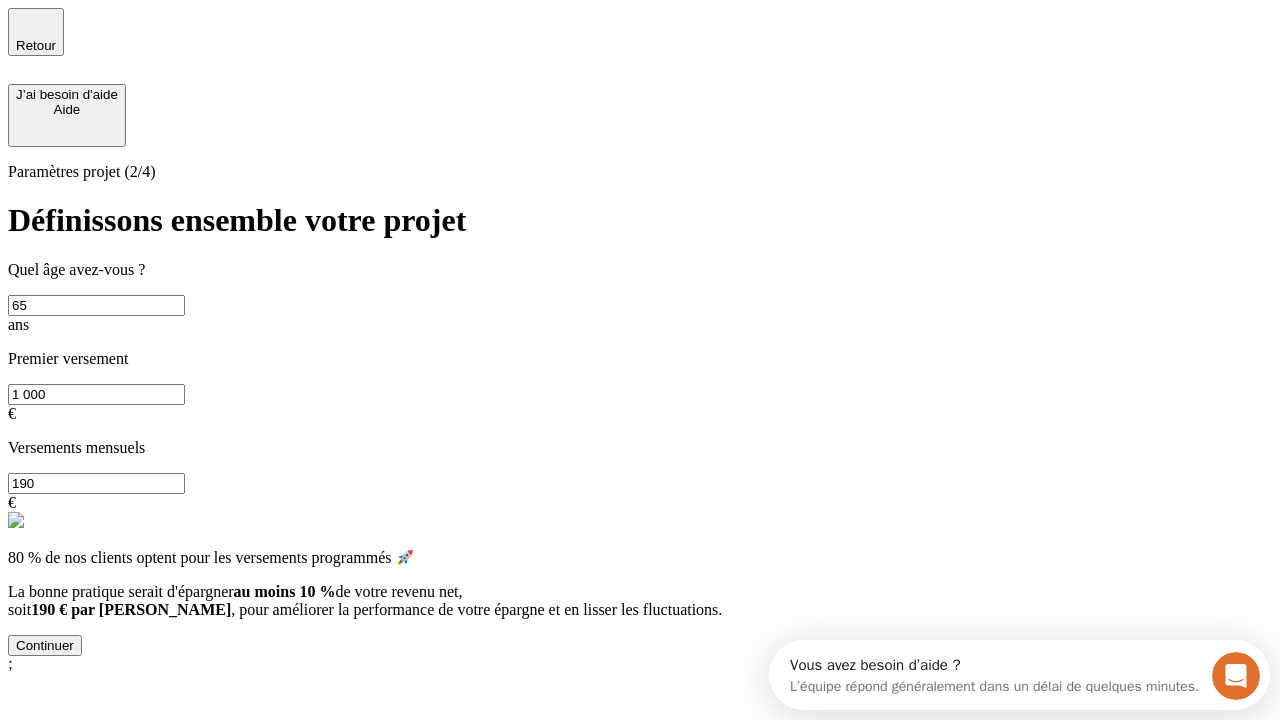 type on "65" 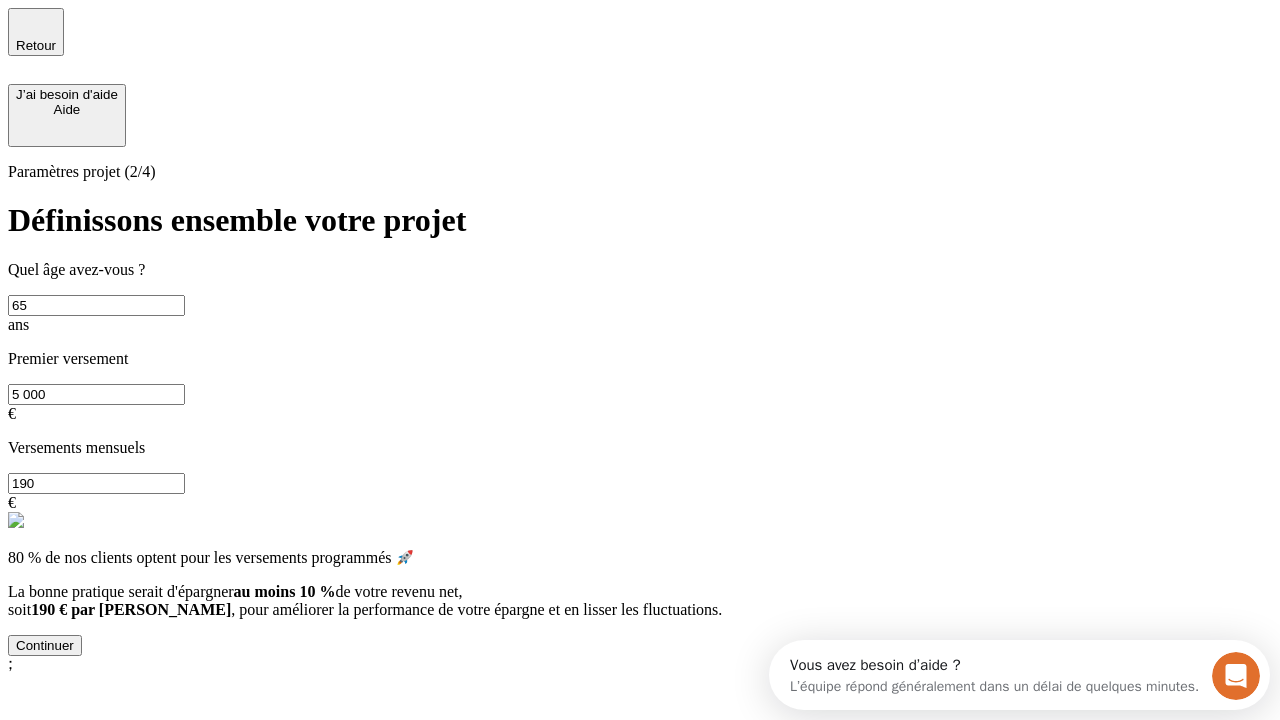 type on "5 000" 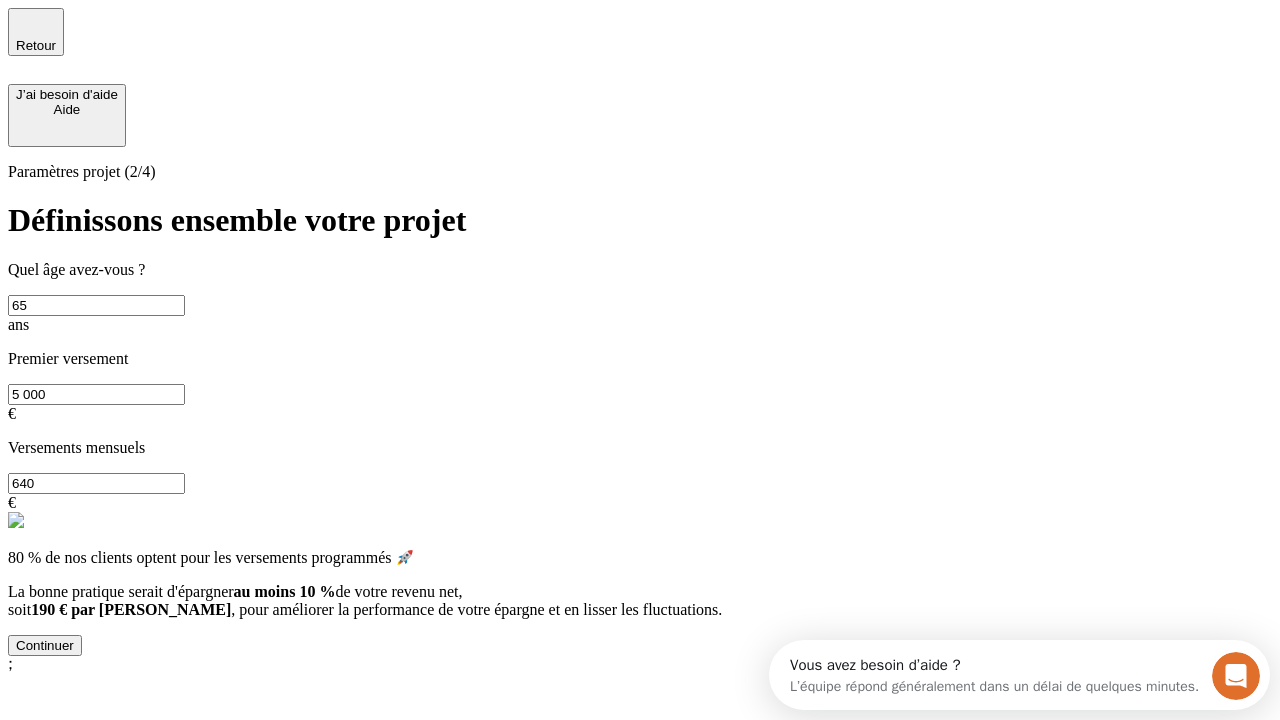 type on "640" 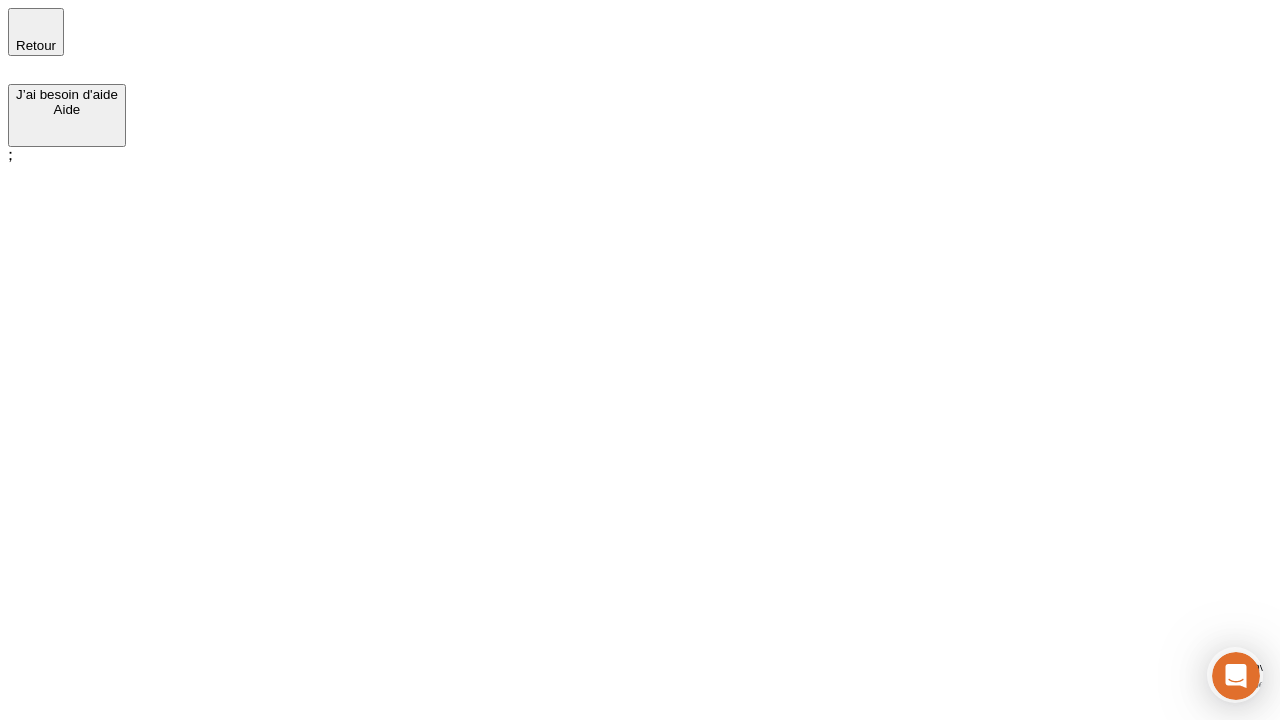 scroll, scrollTop: 0, scrollLeft: 0, axis: both 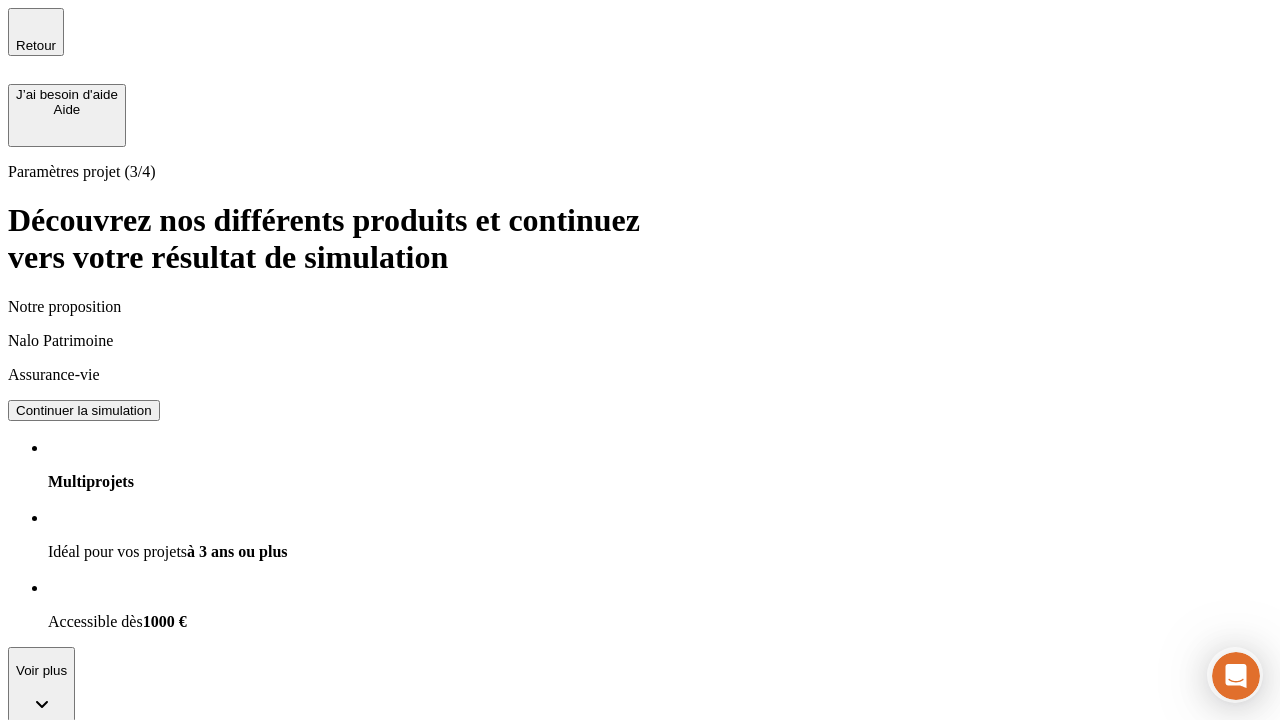 click on "Continuer la simulation" at bounding box center (84, 410) 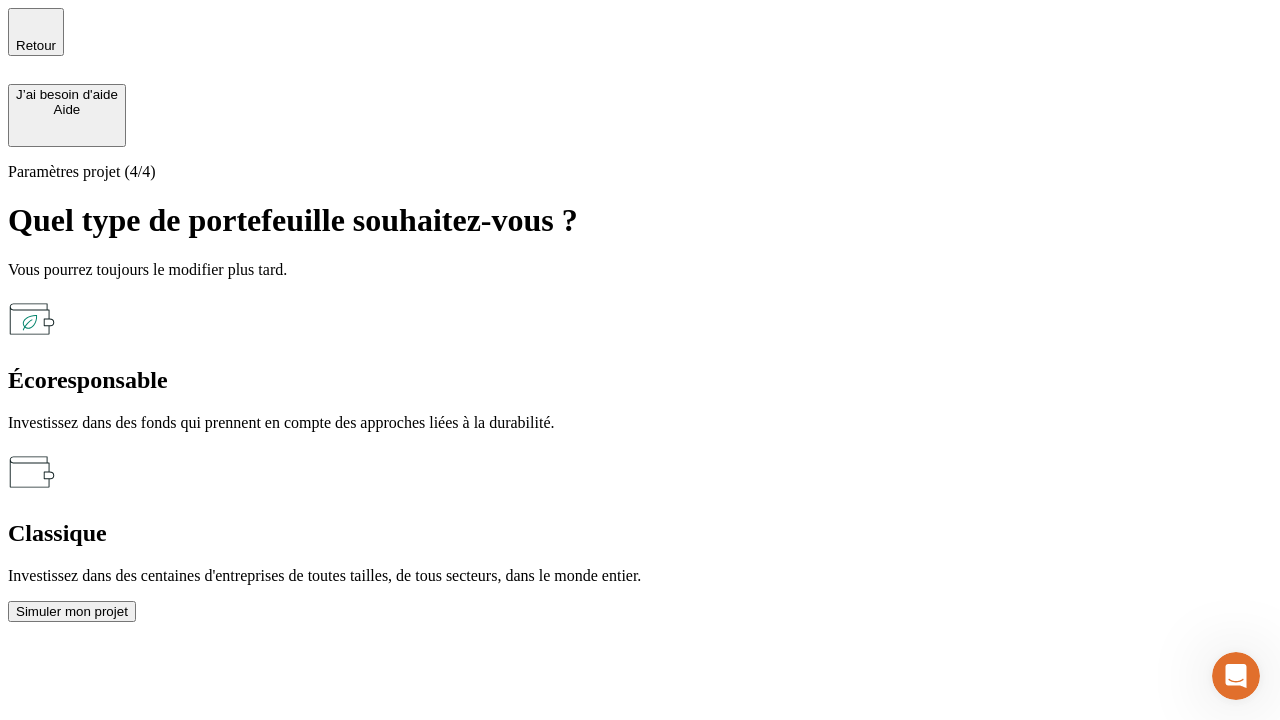 click on "Simuler mon projet" at bounding box center (72, 611) 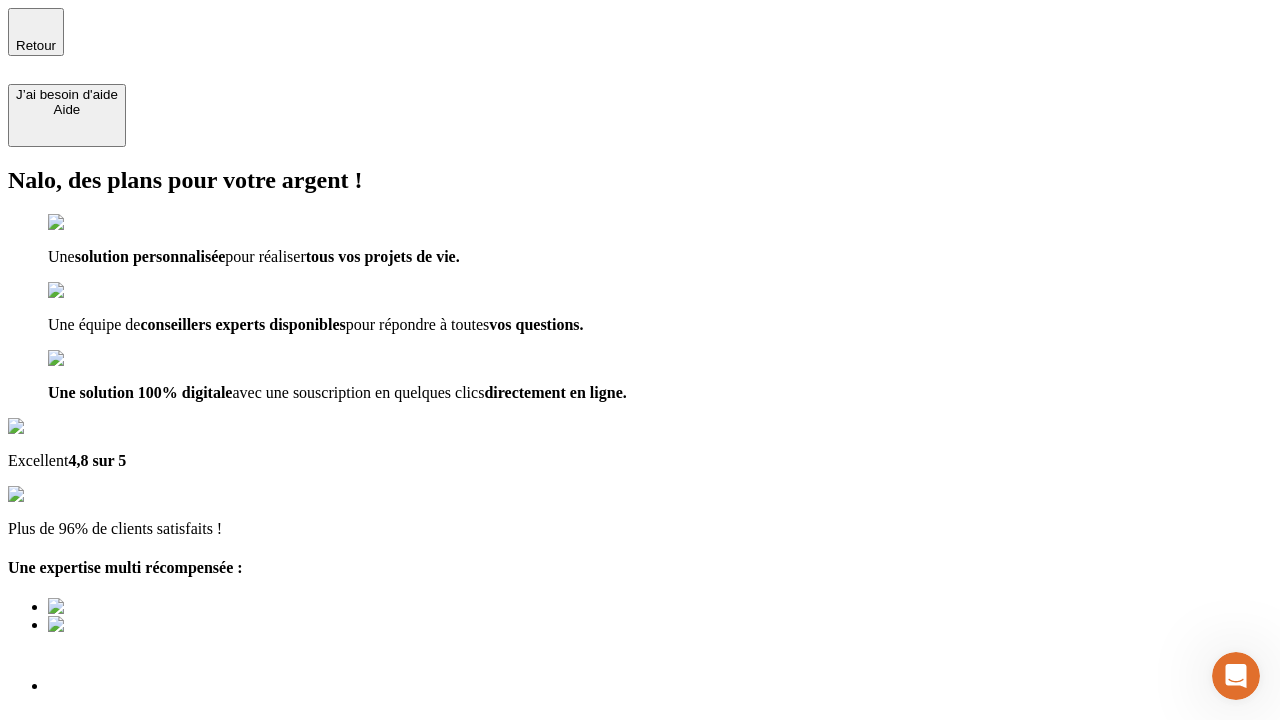 scroll, scrollTop: 0, scrollLeft: 5, axis: horizontal 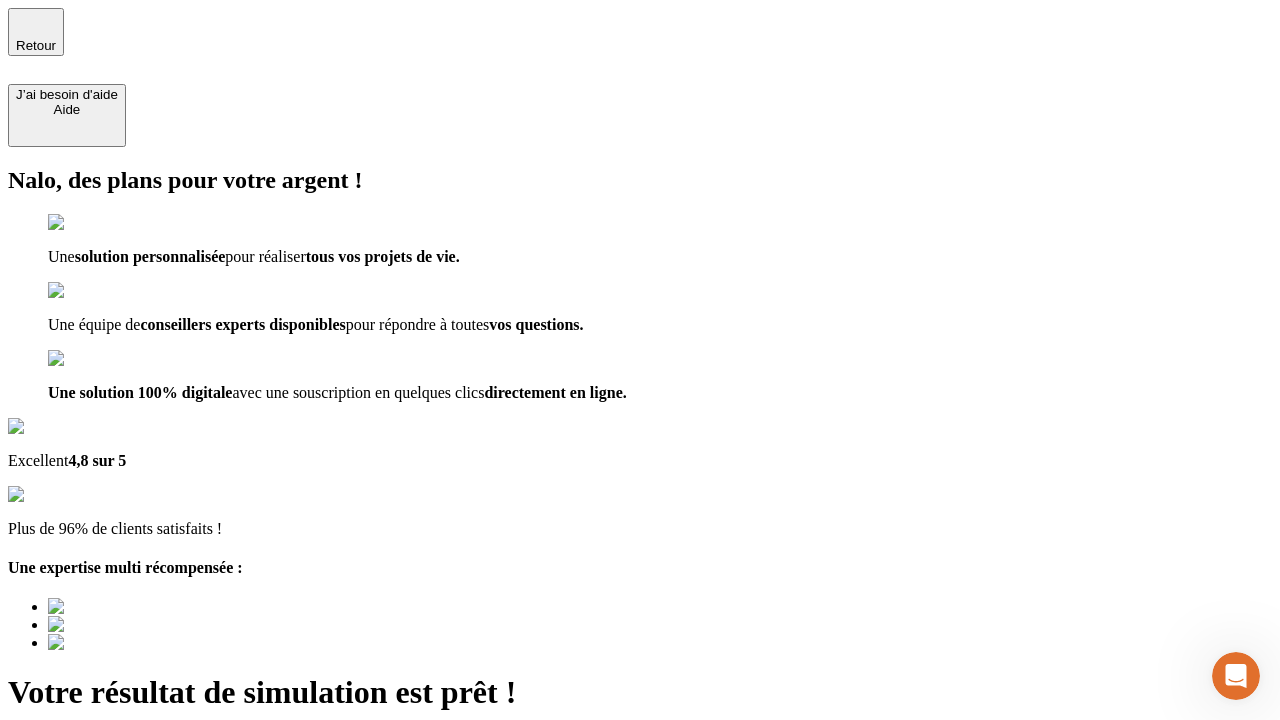 type on "[EMAIL_ADDRESS][DOMAIN_NAME]" 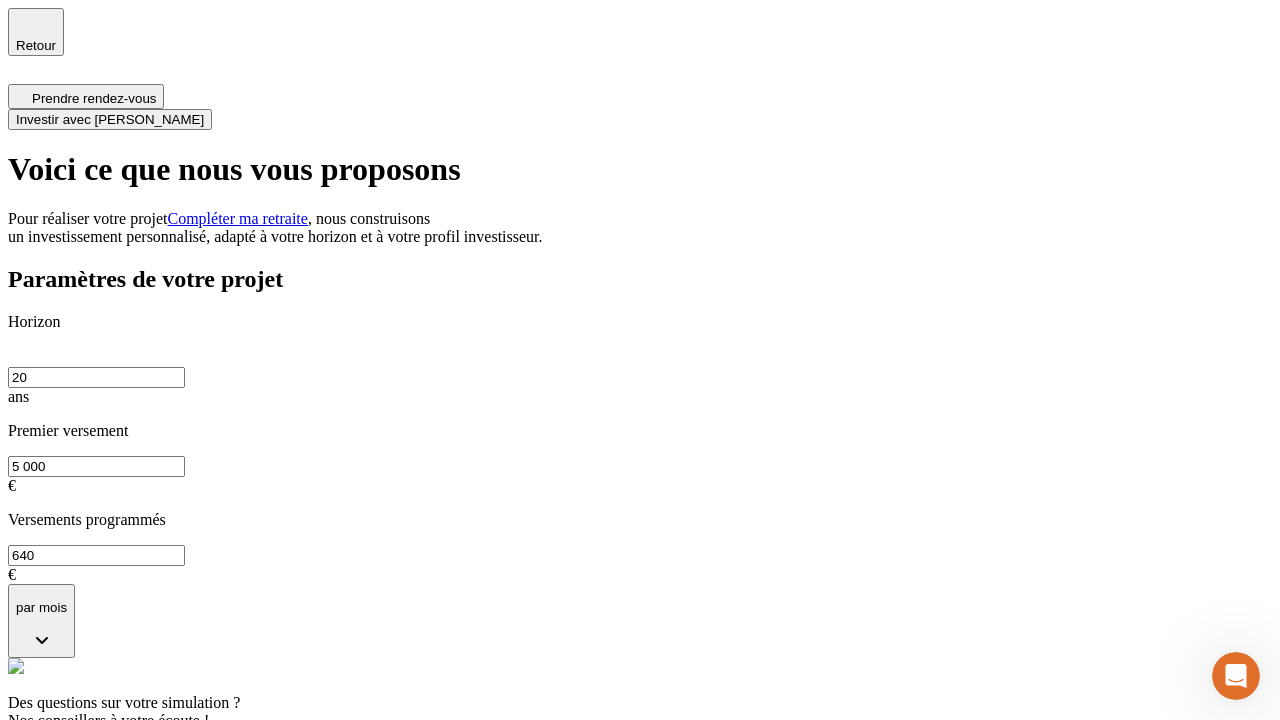 click on "Investir avec [PERSON_NAME]" at bounding box center (110, 119) 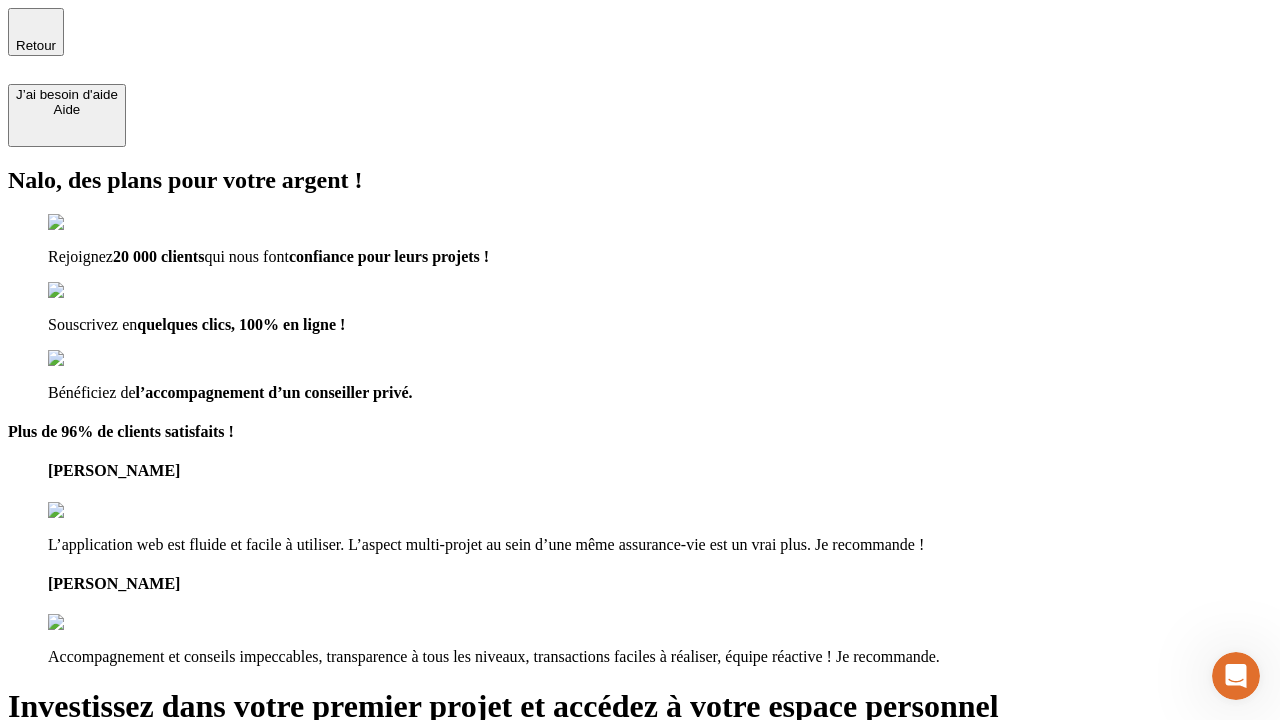 type on "[EMAIL_ADDRESS][DOMAIN_NAME]" 